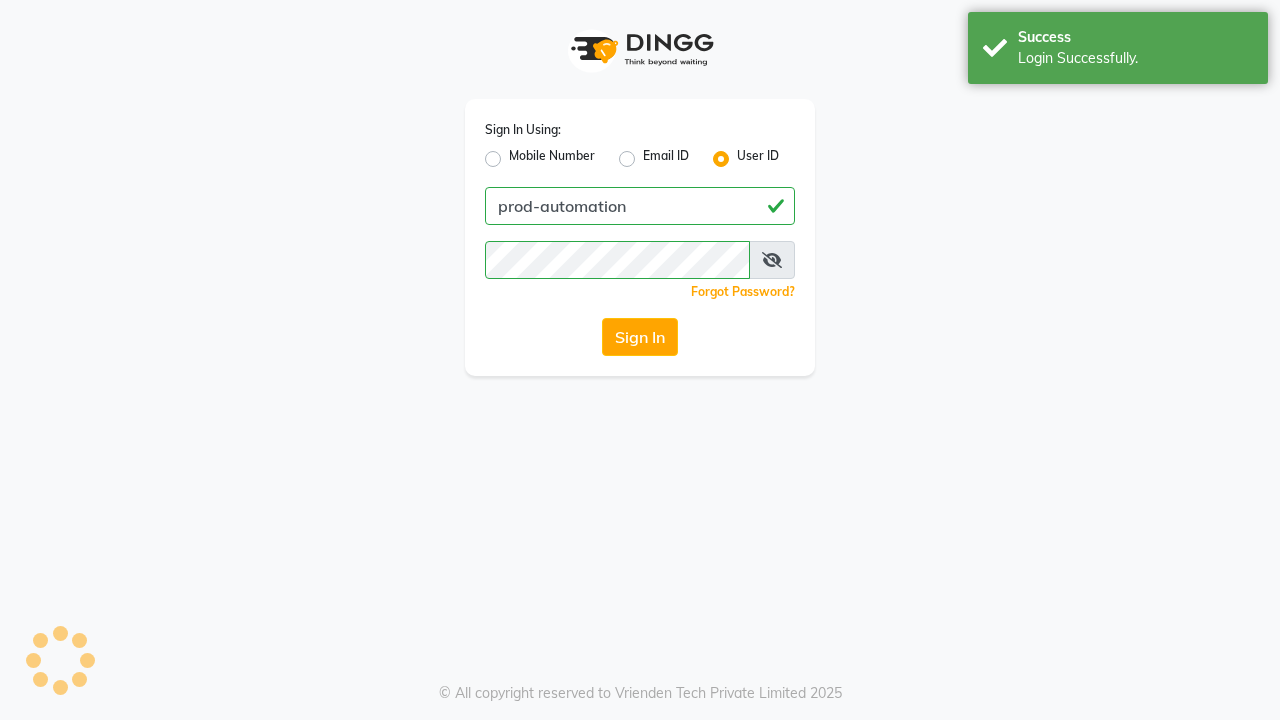 scroll, scrollTop: 0, scrollLeft: 0, axis: both 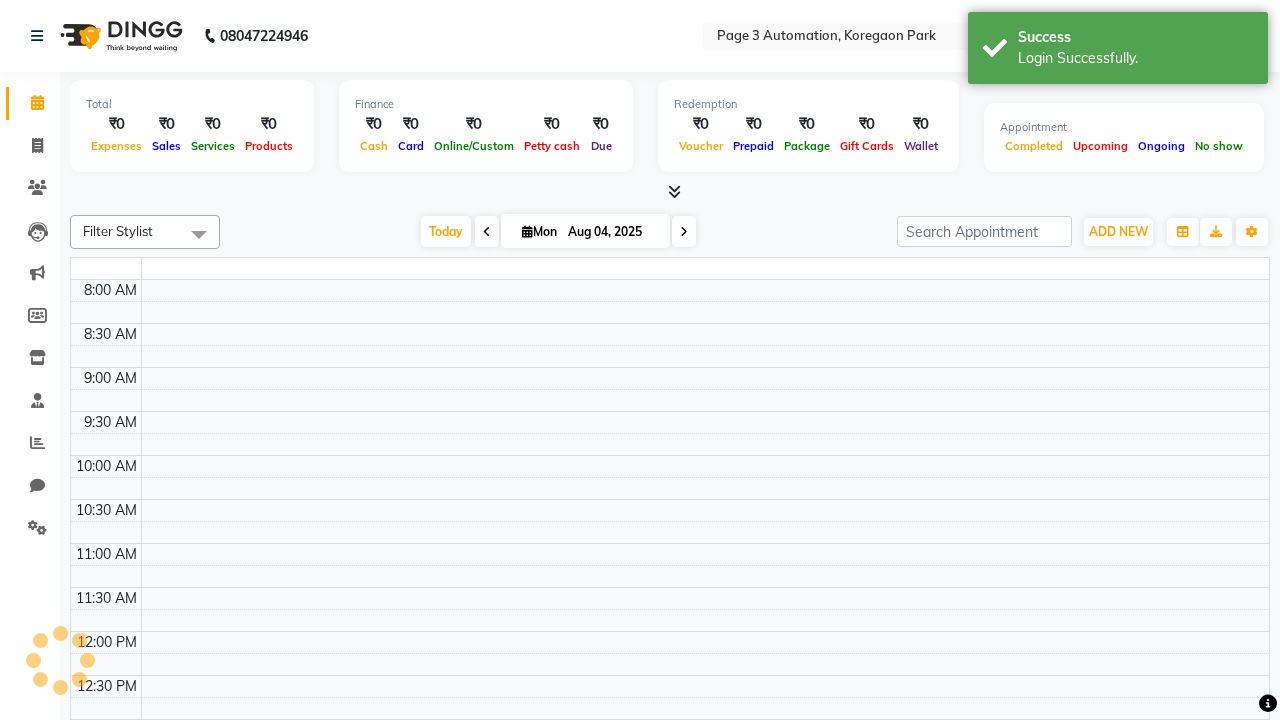 select on "en" 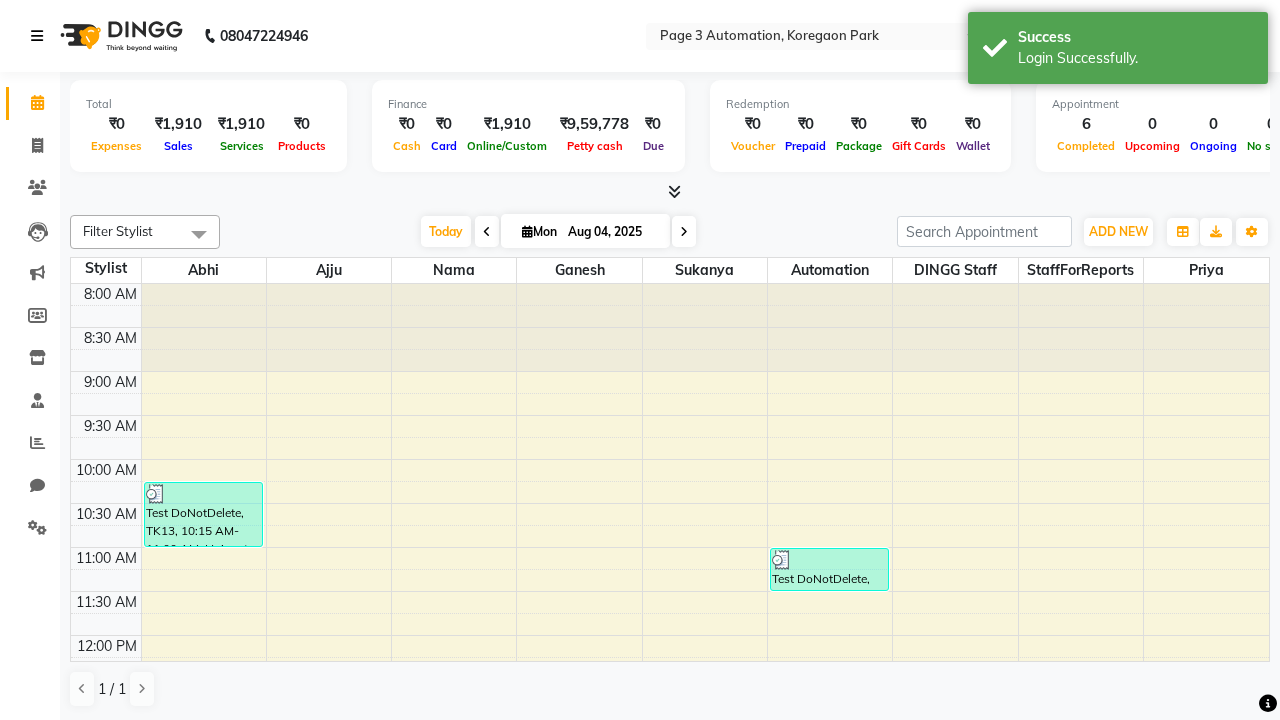 click at bounding box center [37, 36] 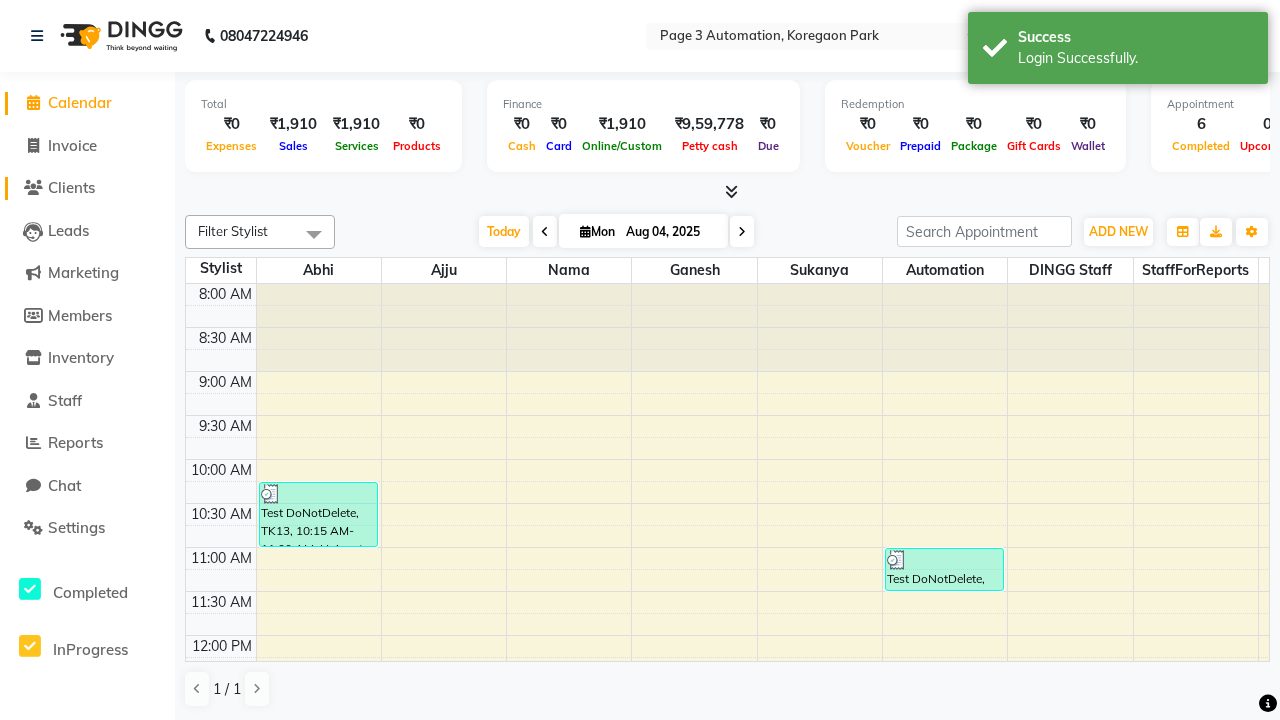 click on "Clients" 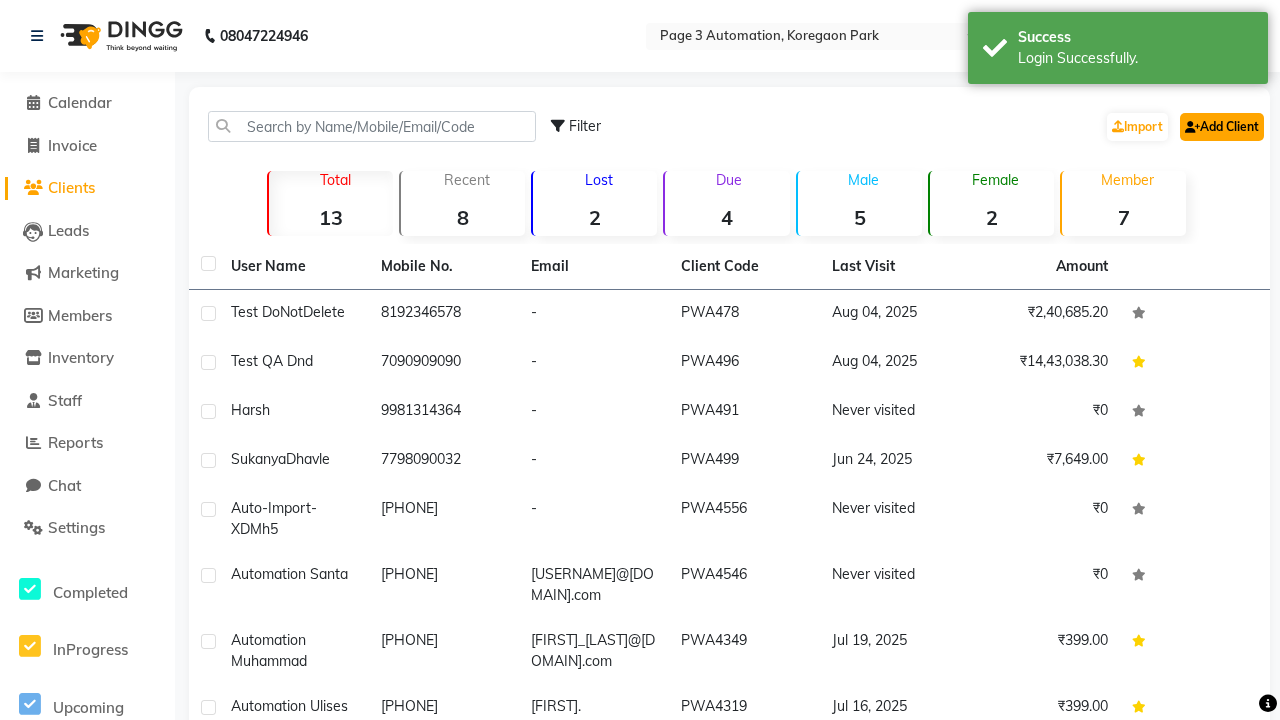 click on "Add Client" 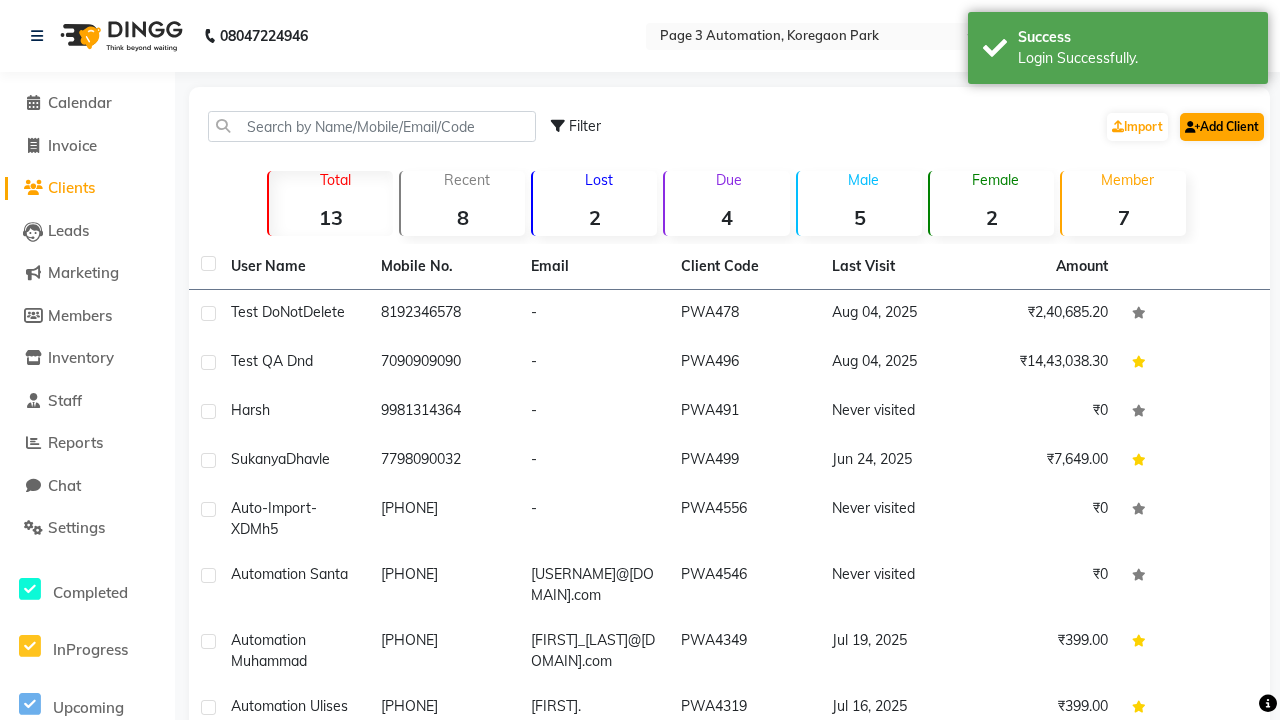 select on "22" 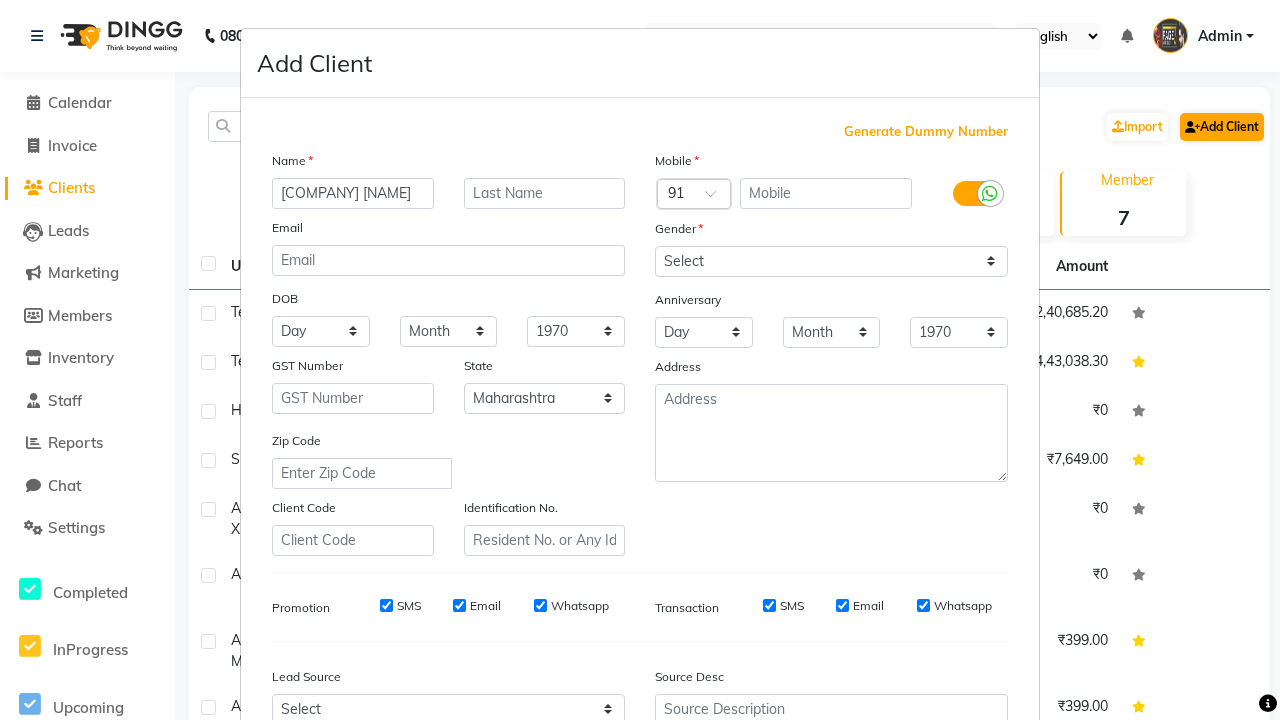 type on "[COMPANY] [NAME]" 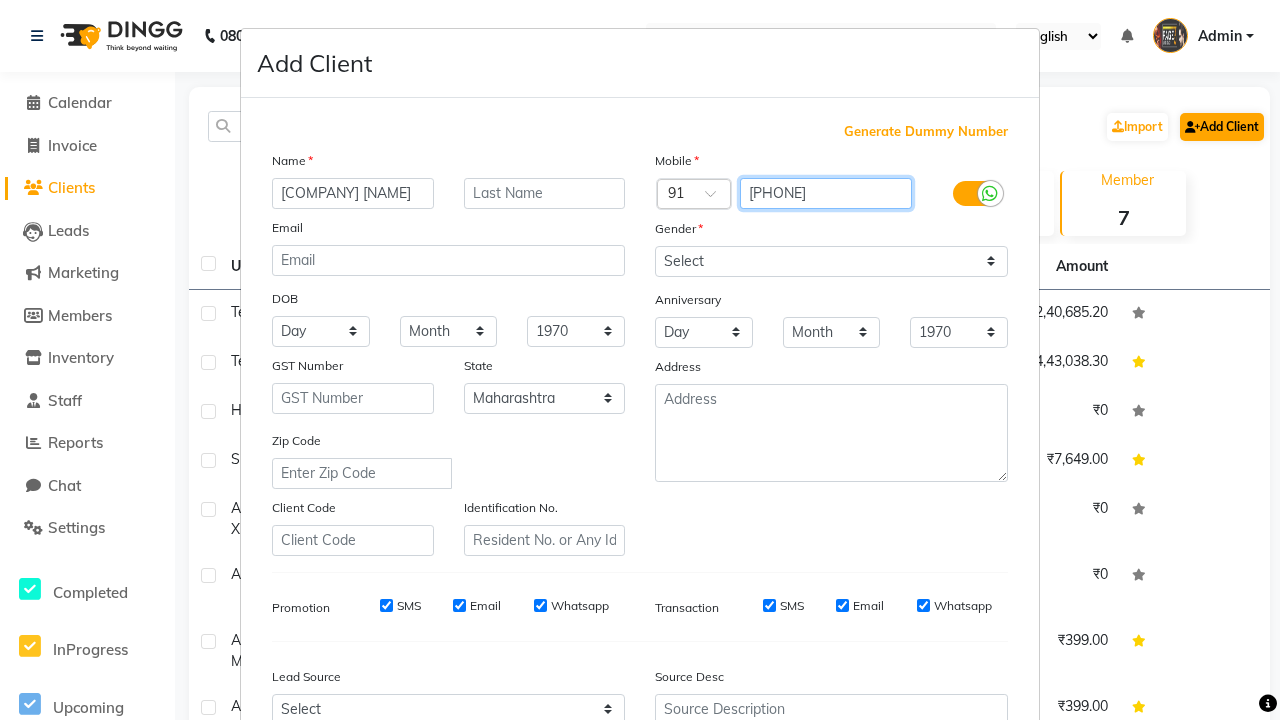 type on "[PHONE]" 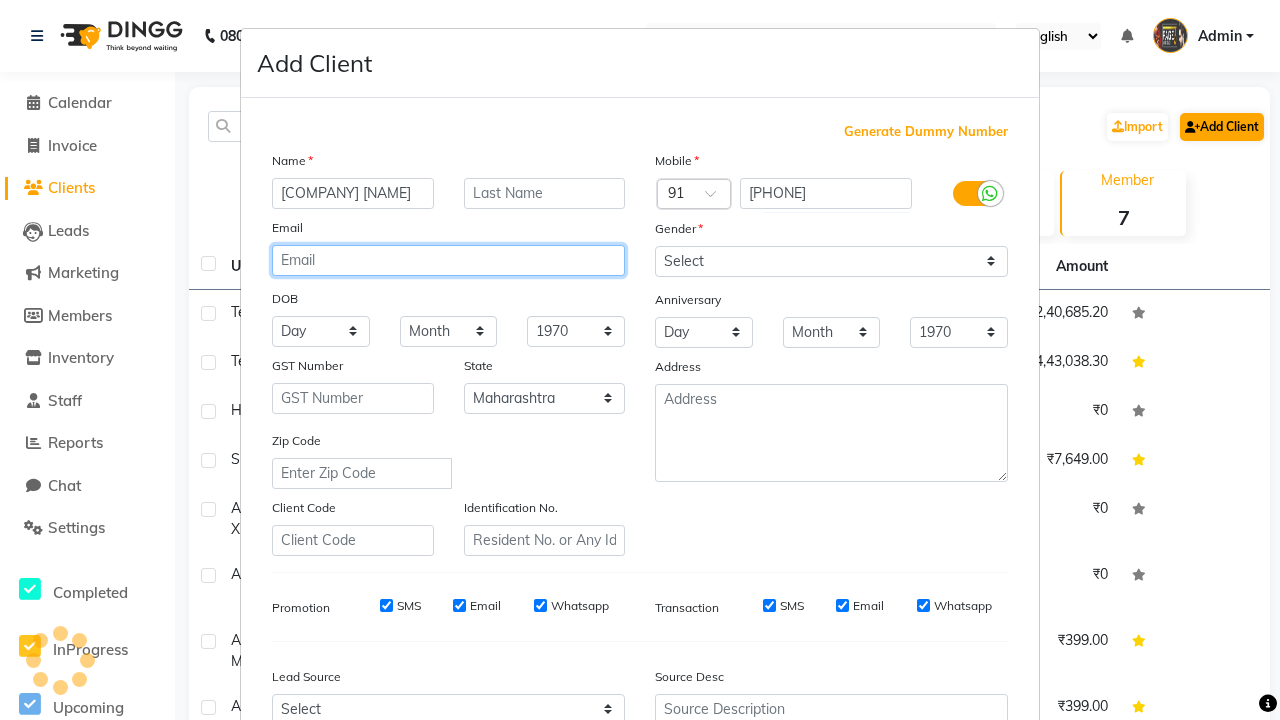 type on "[USERNAME]@[DOMAIN].com" 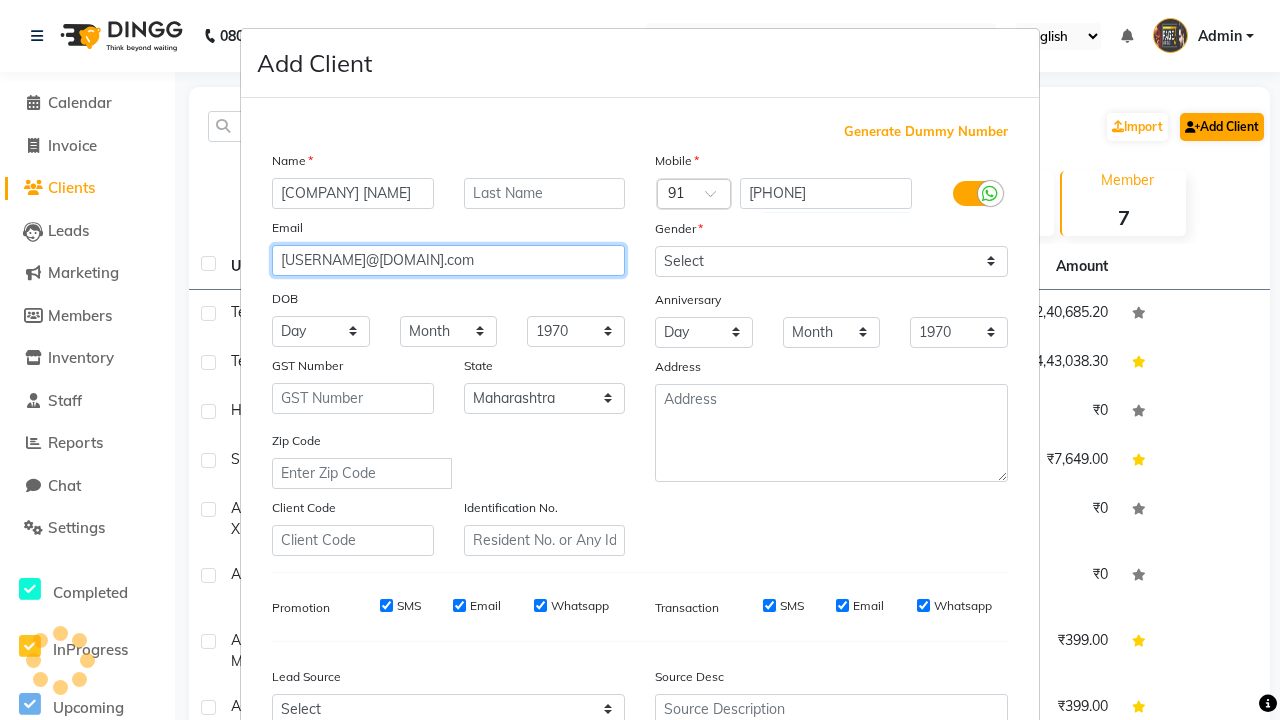select on "male" 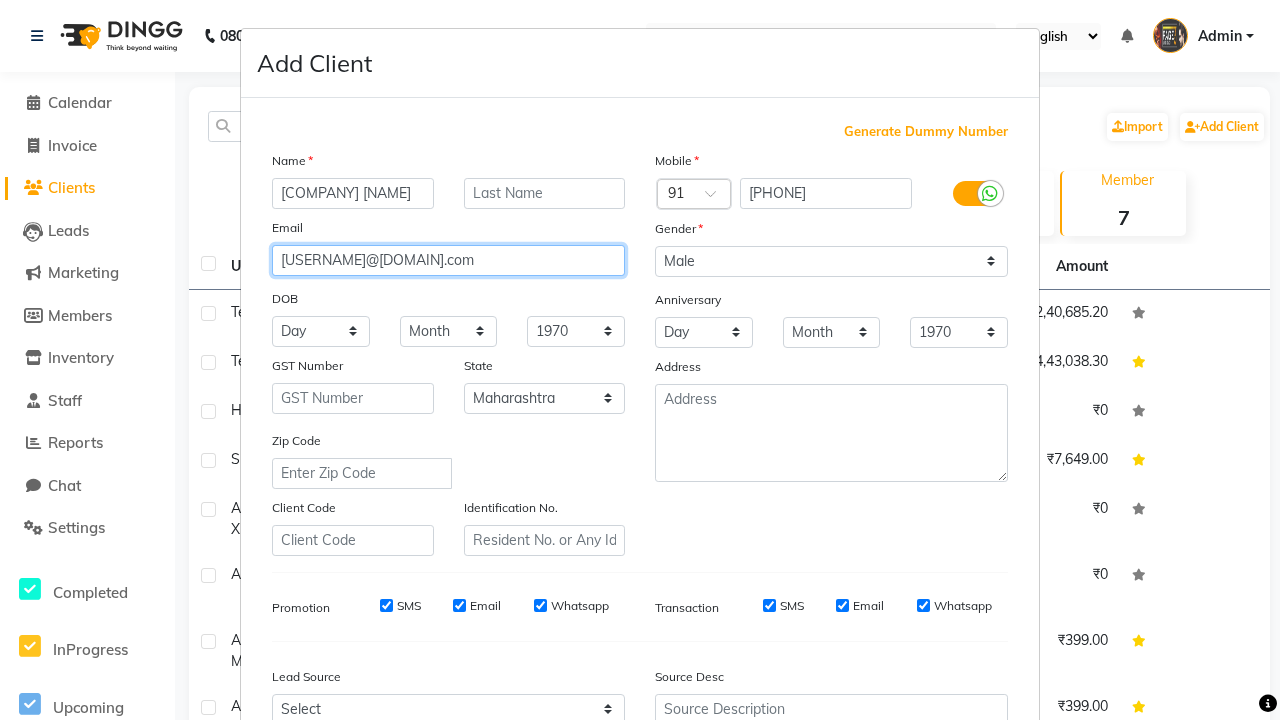 type on "[USERNAME]@[DOMAIN].com" 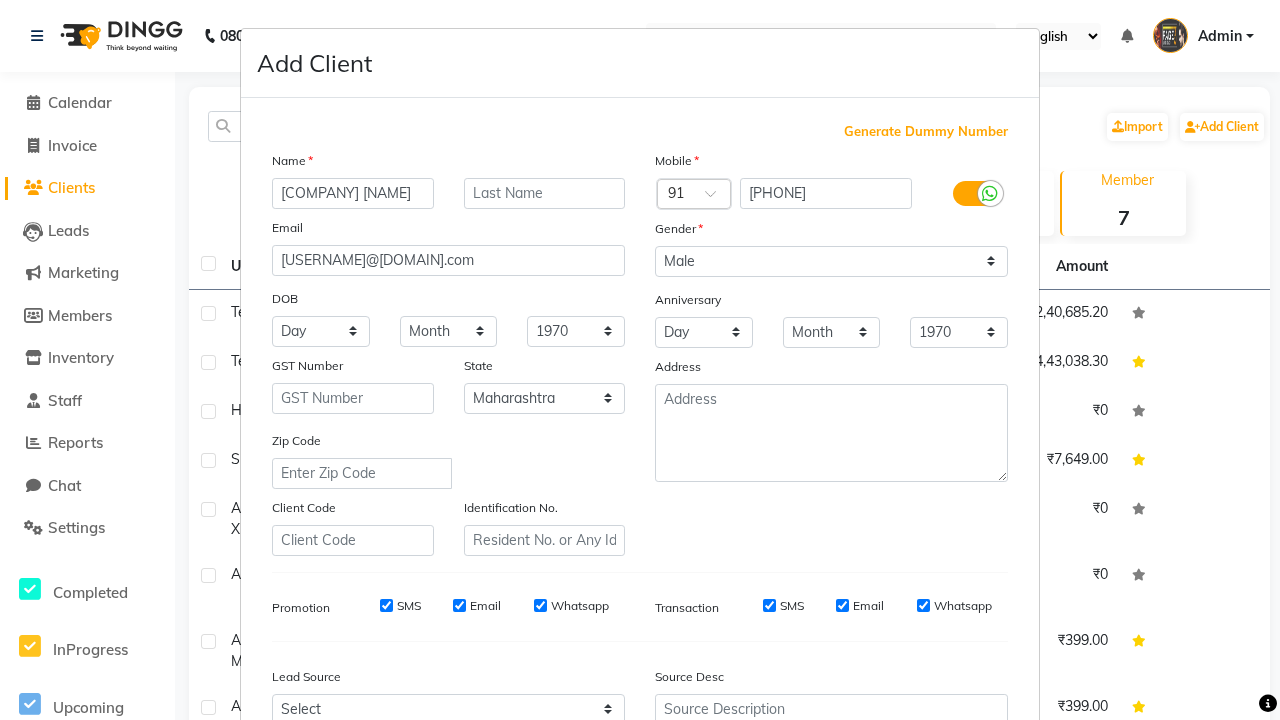 click on "Add" at bounding box center [906, 855] 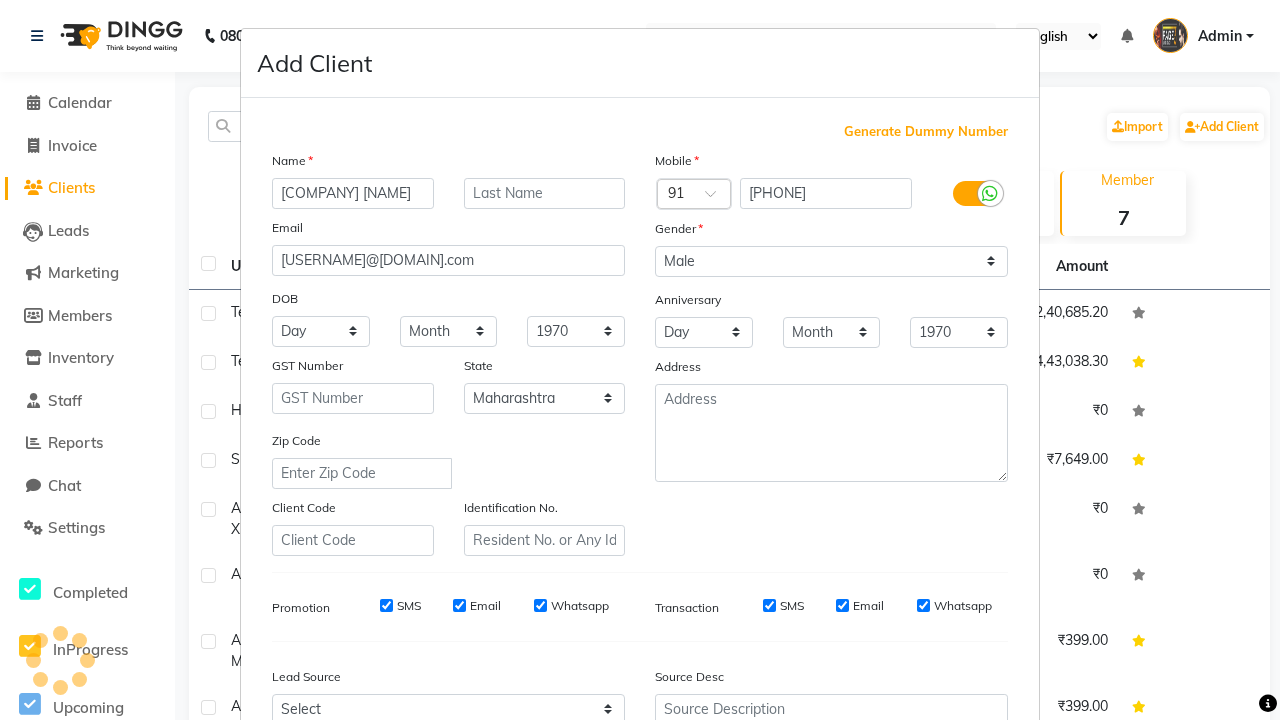 scroll, scrollTop: 203, scrollLeft: 0, axis: vertical 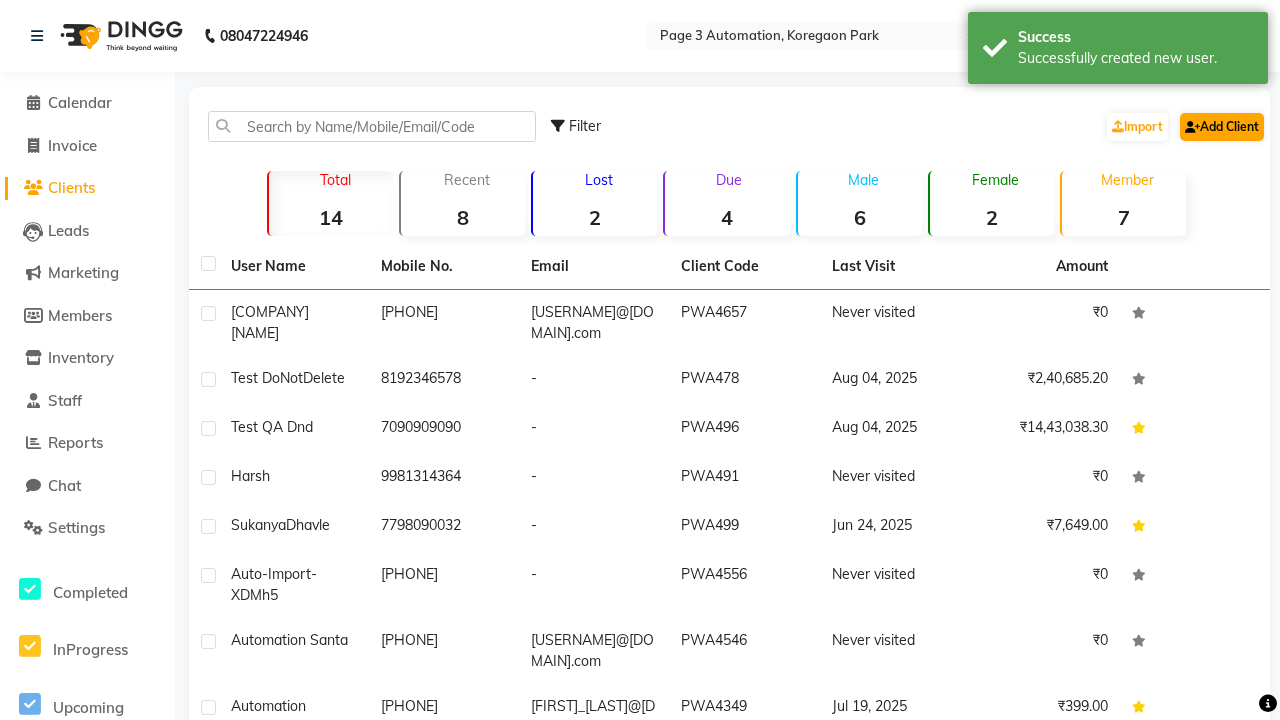 click on "Successfully created new user." at bounding box center (1135, 58) 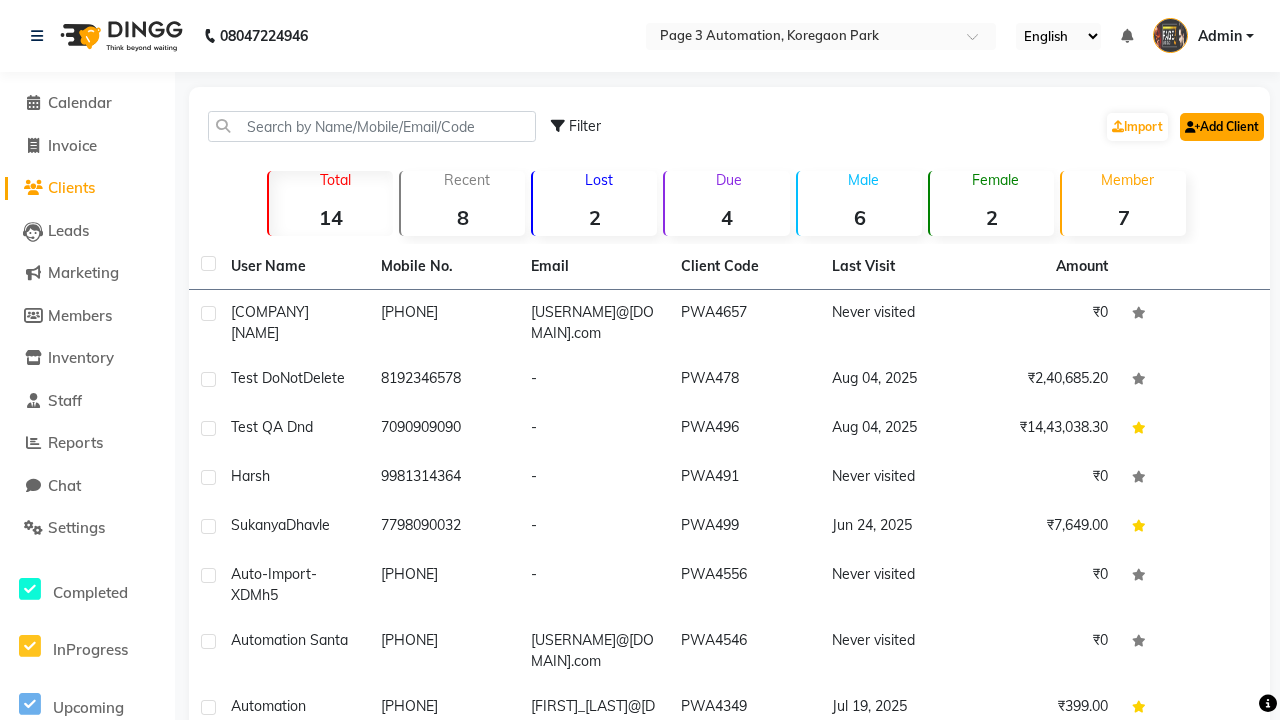 click on "Add Client" 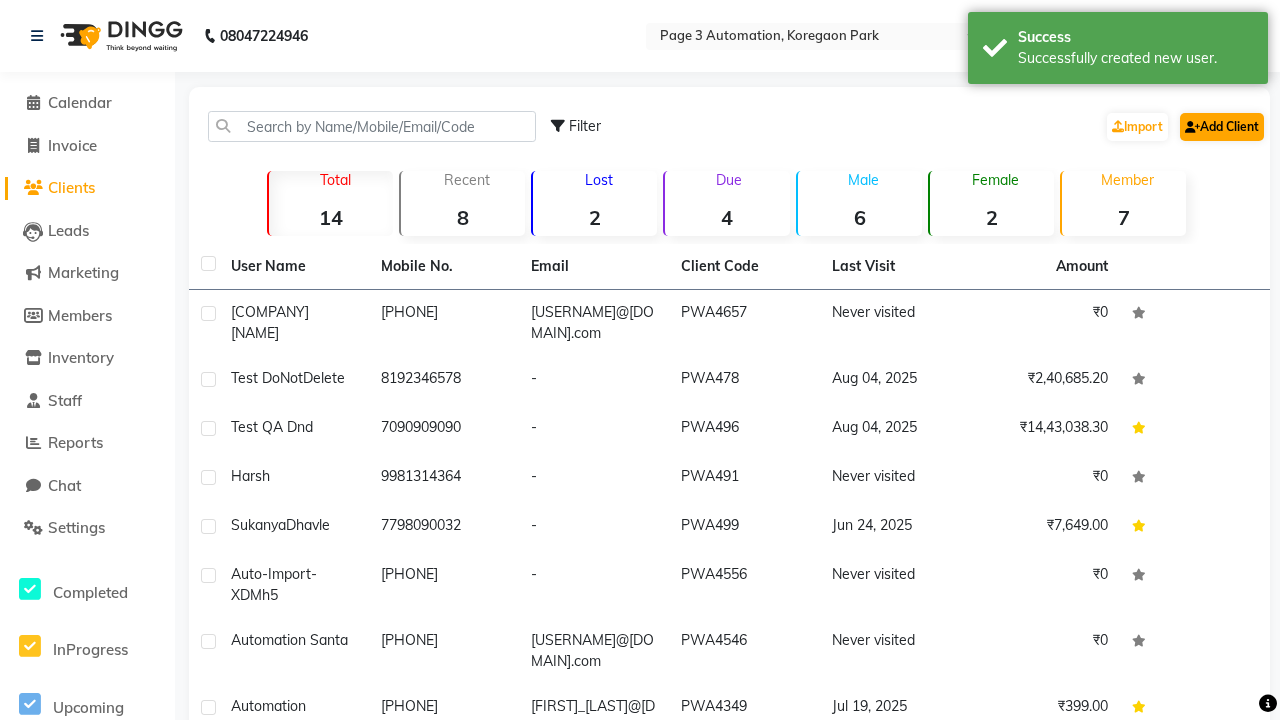 select on "22" 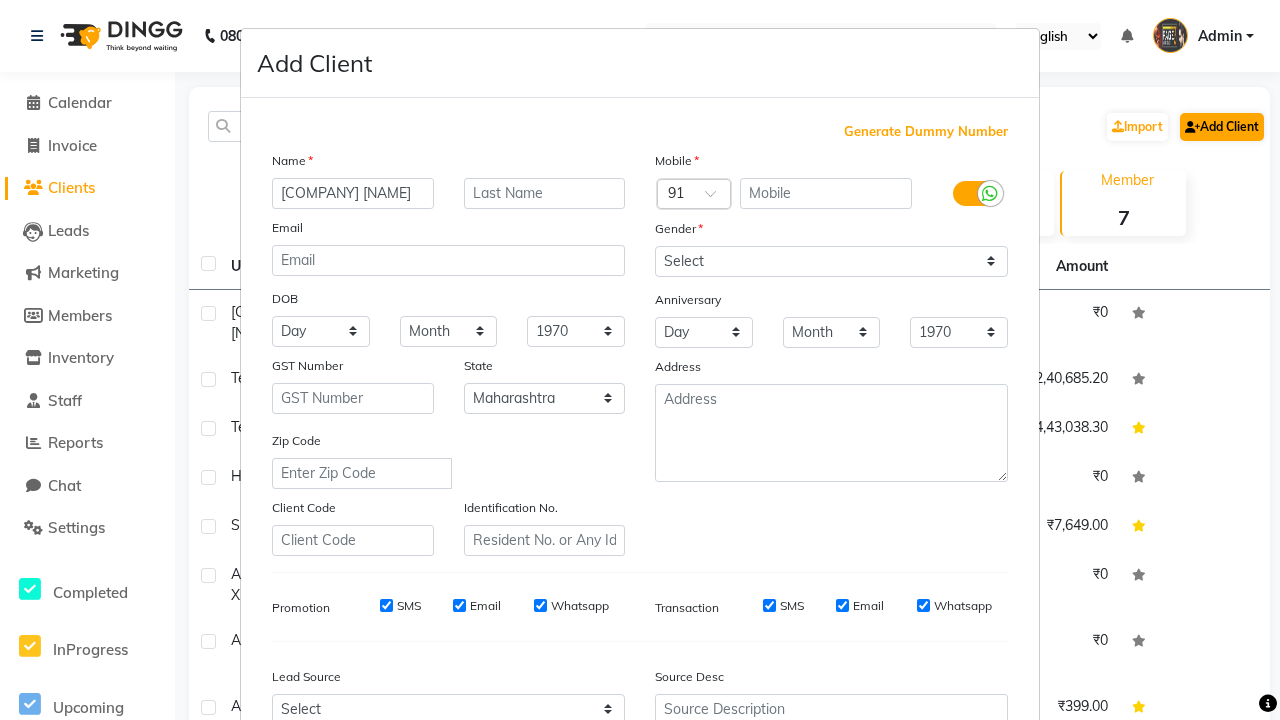 type on "[COMPANY] [NAME]" 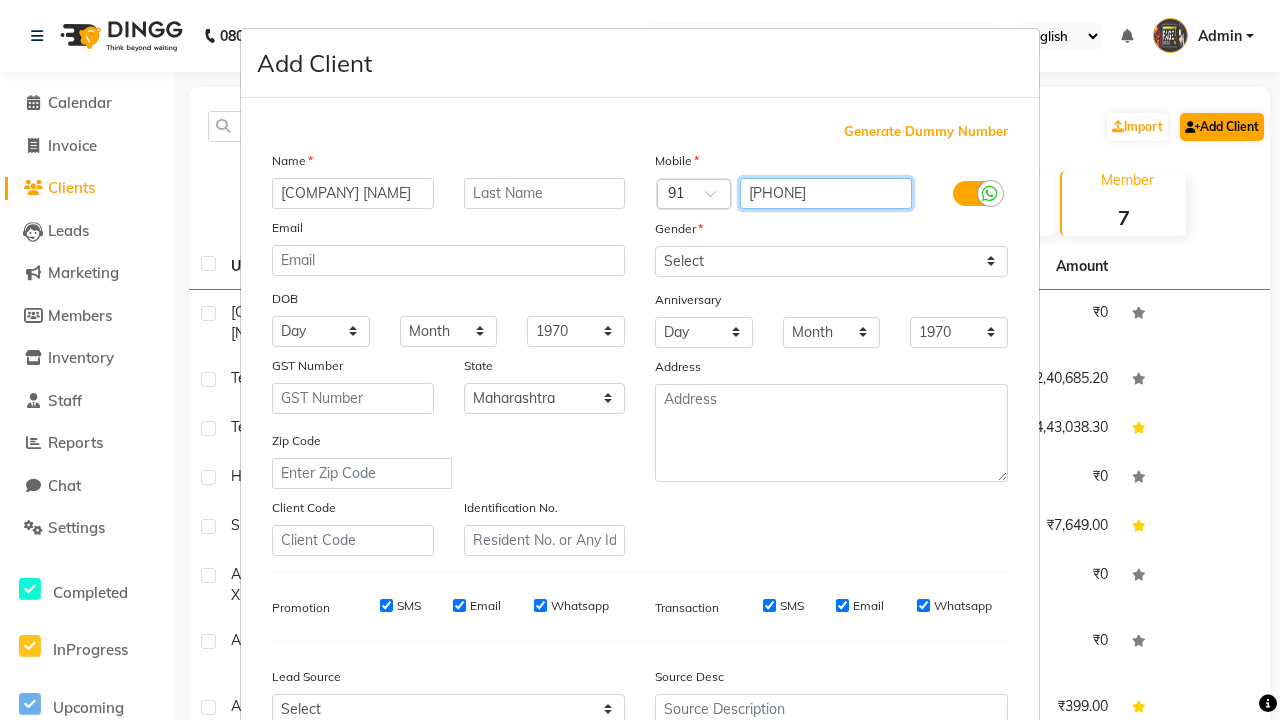 type on "[PHONE]" 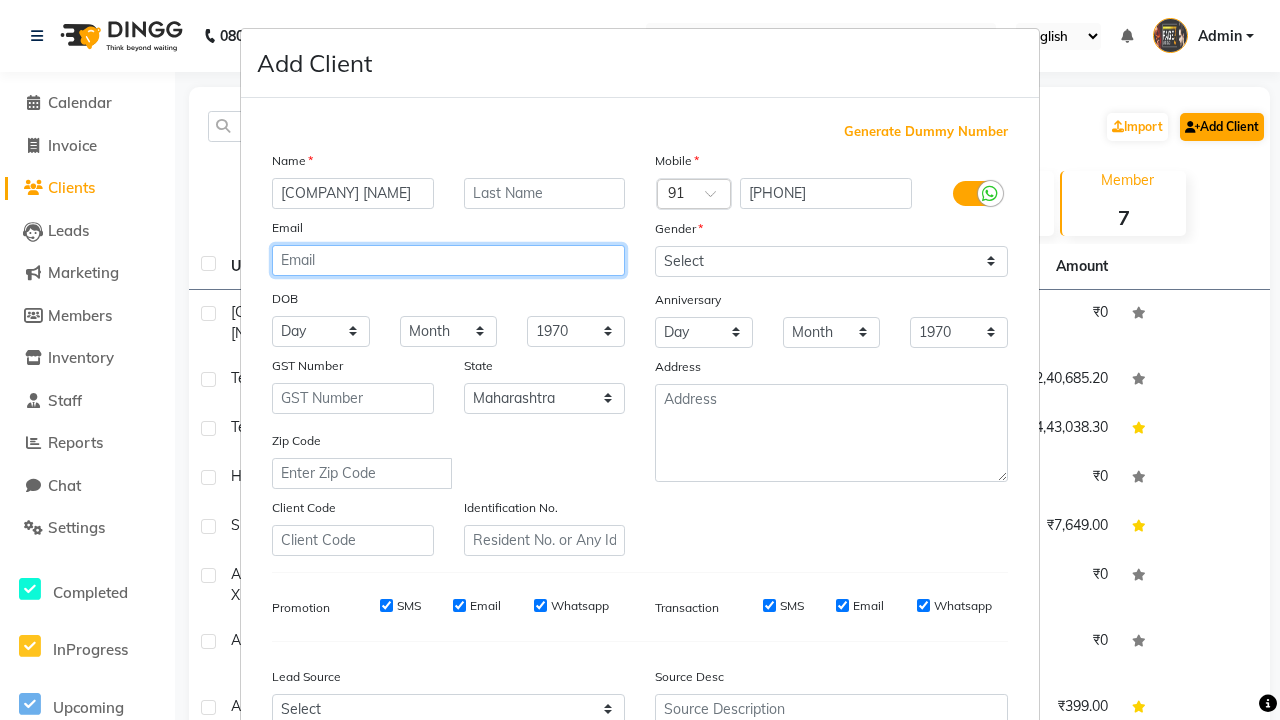type on "[USERNAME]@[DOMAIN].com" 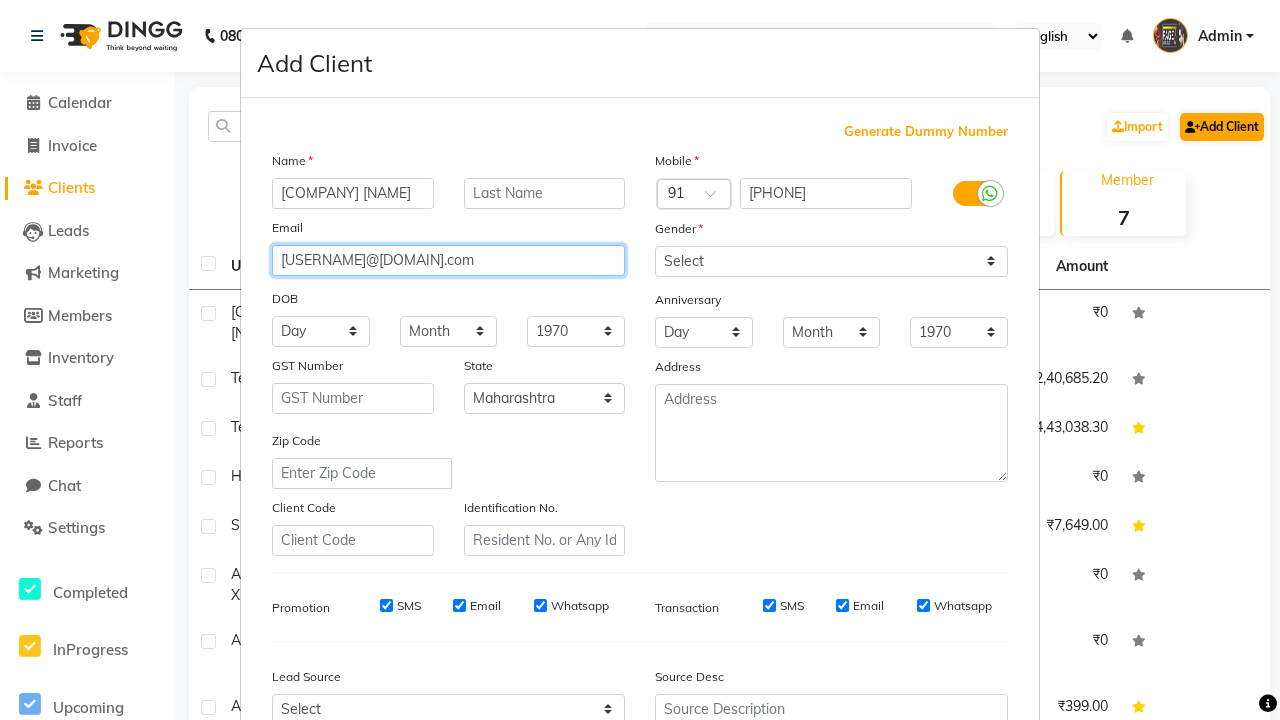 select on "male" 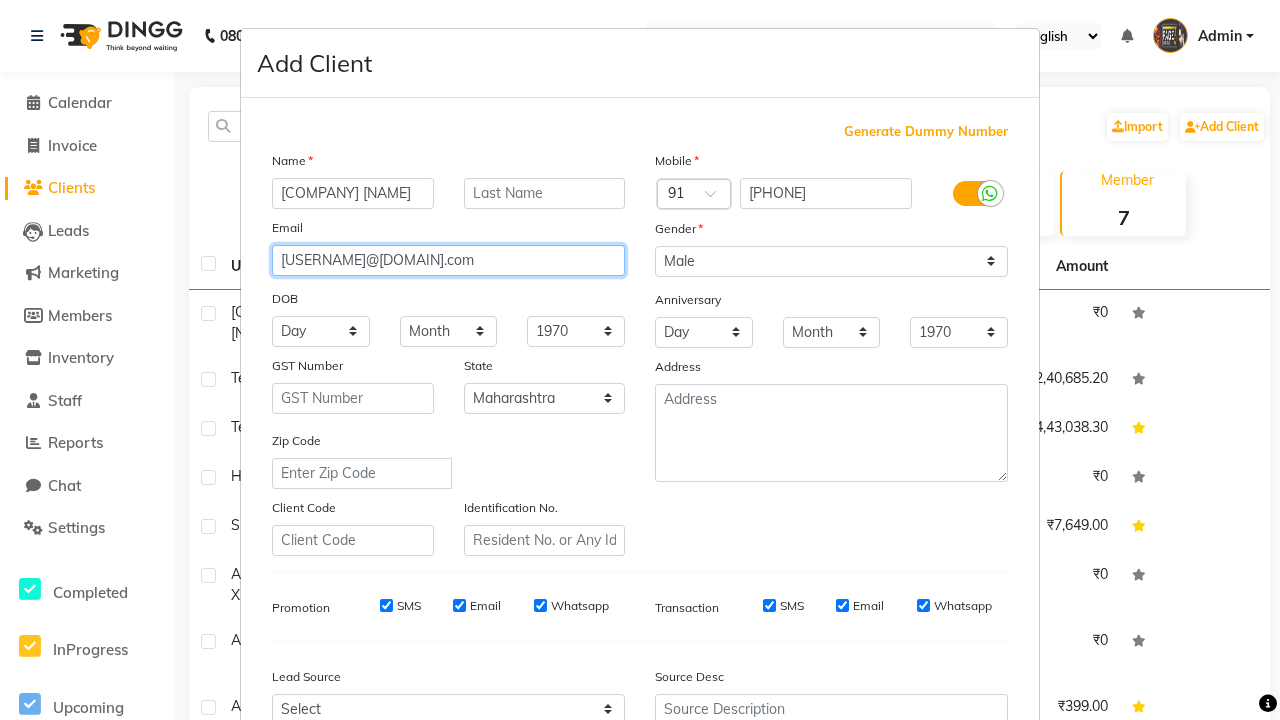 type on "[USERNAME]@[DOMAIN].com" 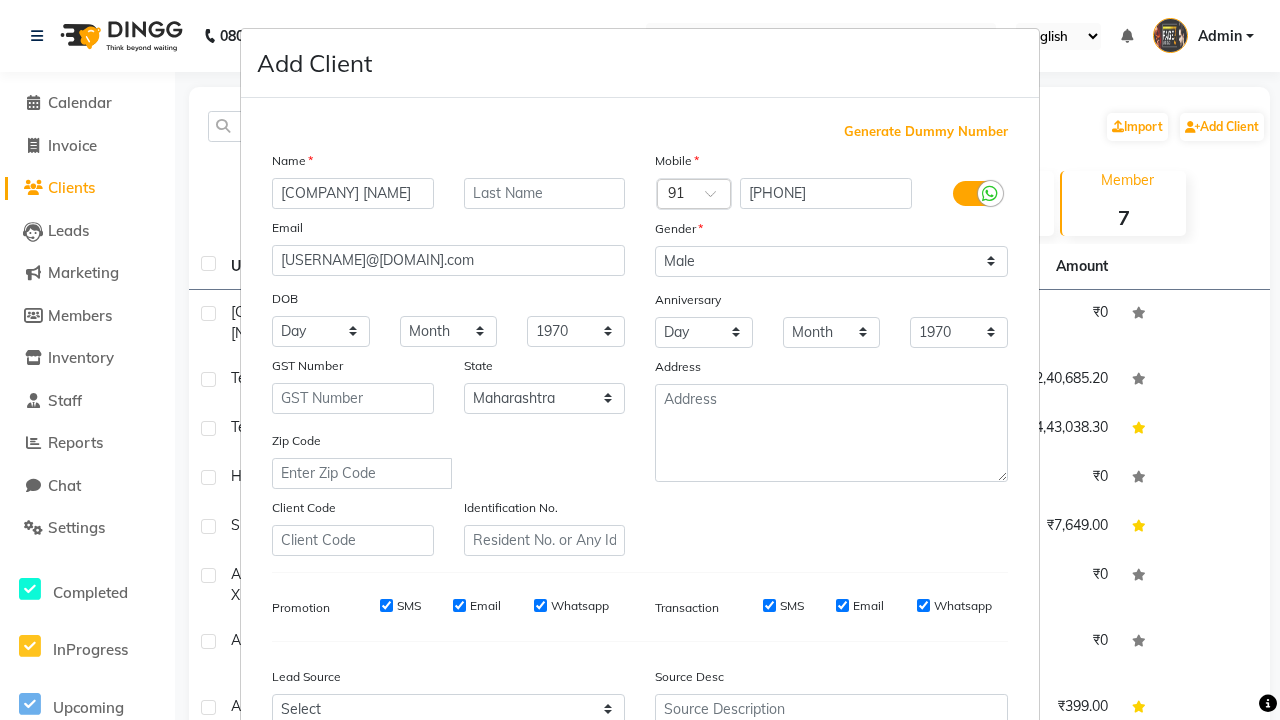click at bounding box center (292, 773) 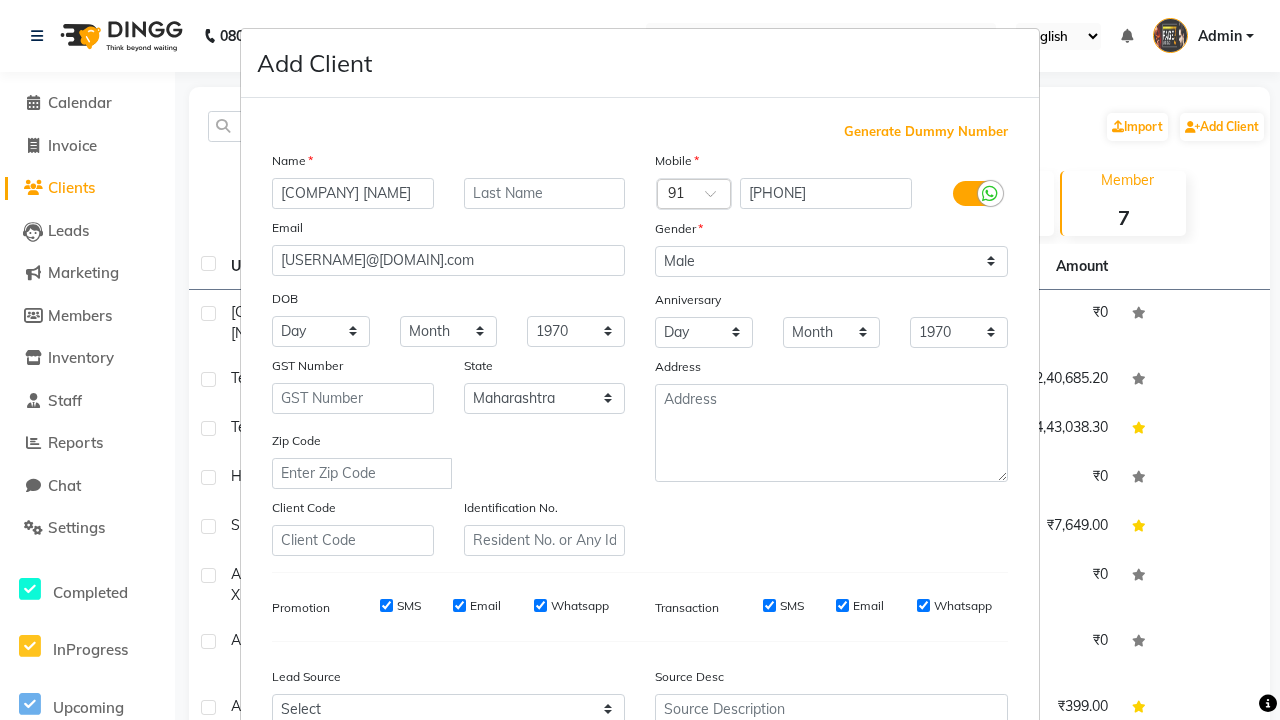 select on "3122" 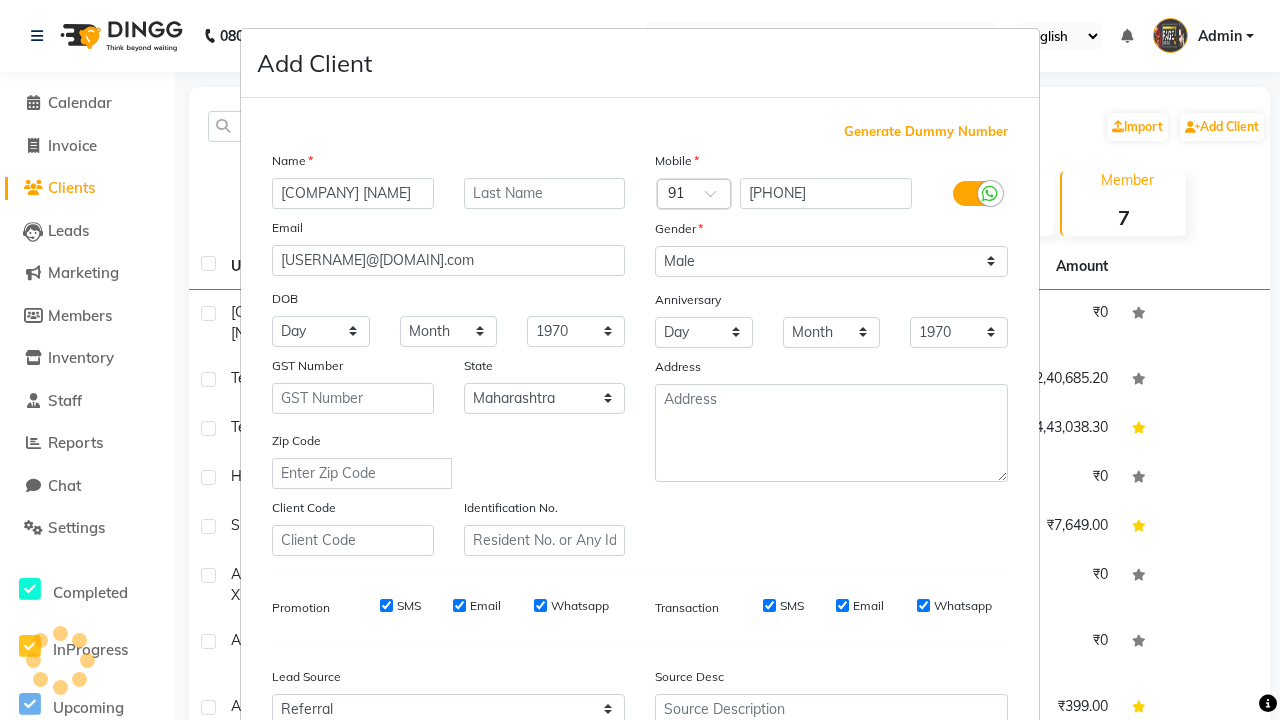 scroll, scrollTop: 203, scrollLeft: 0, axis: vertical 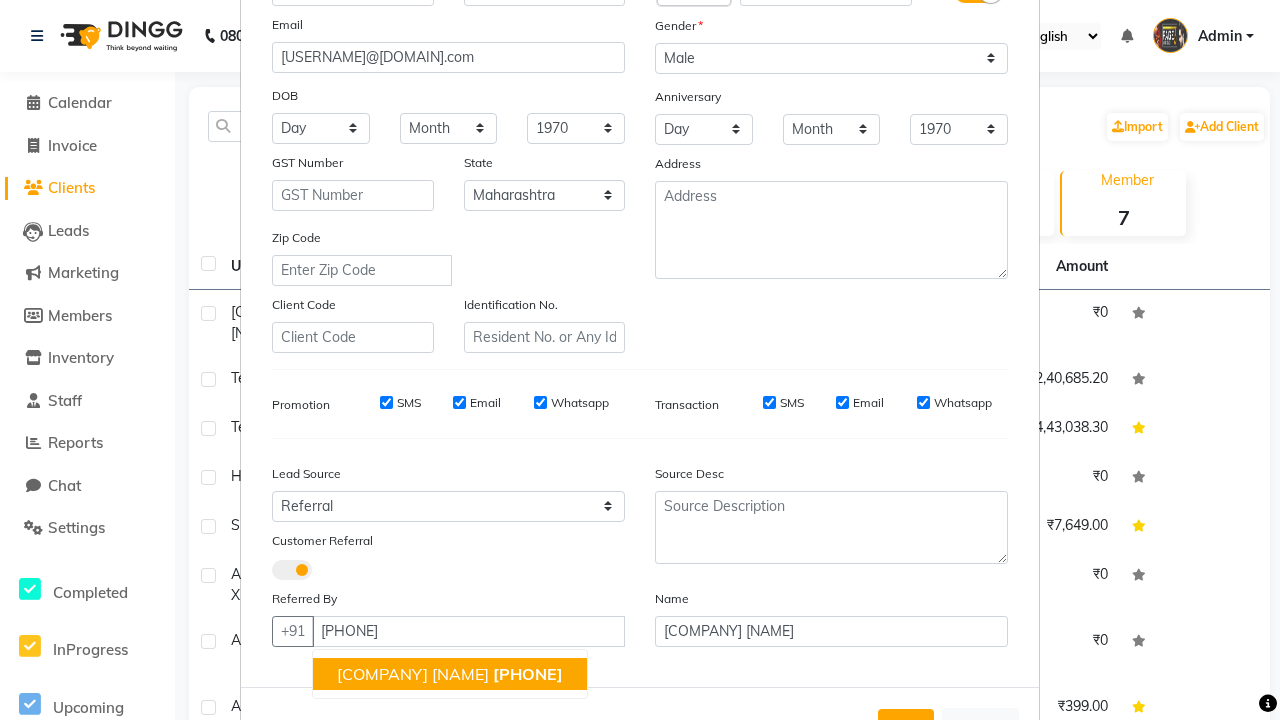 click on "[COMPANY] [NAME]" at bounding box center [413, 674] 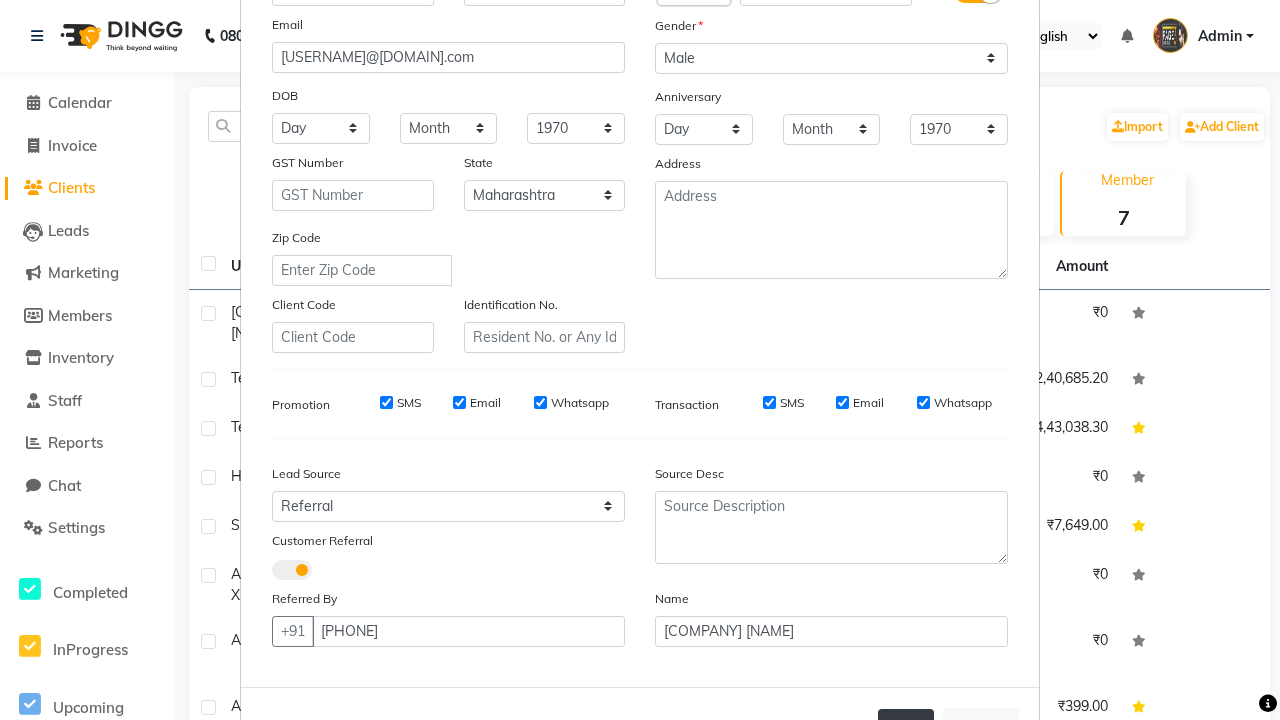 type on "[PHONE]" 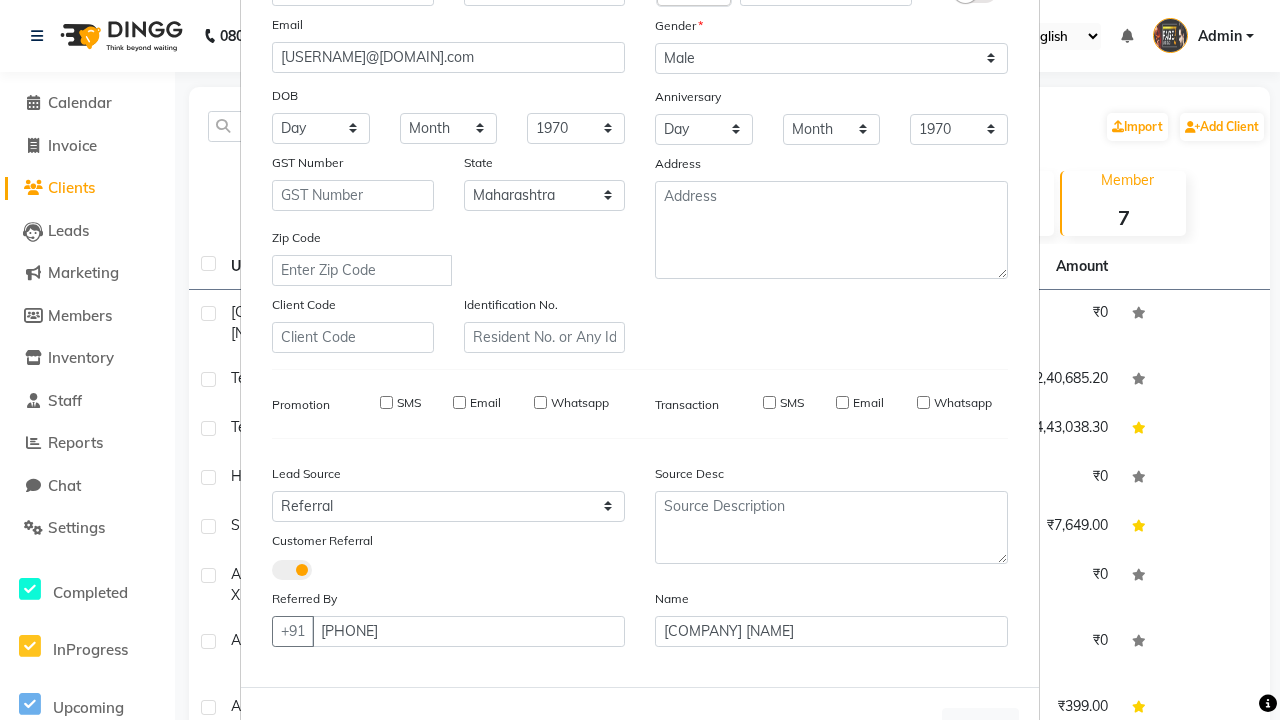type 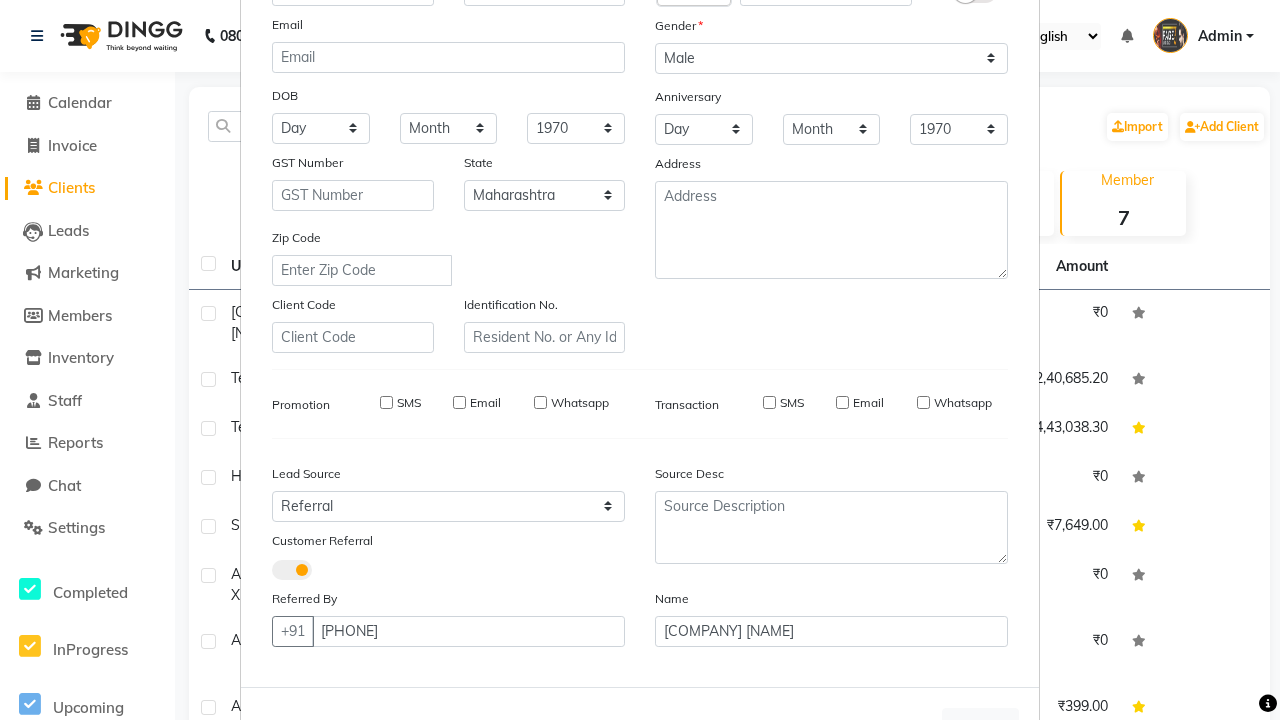 select 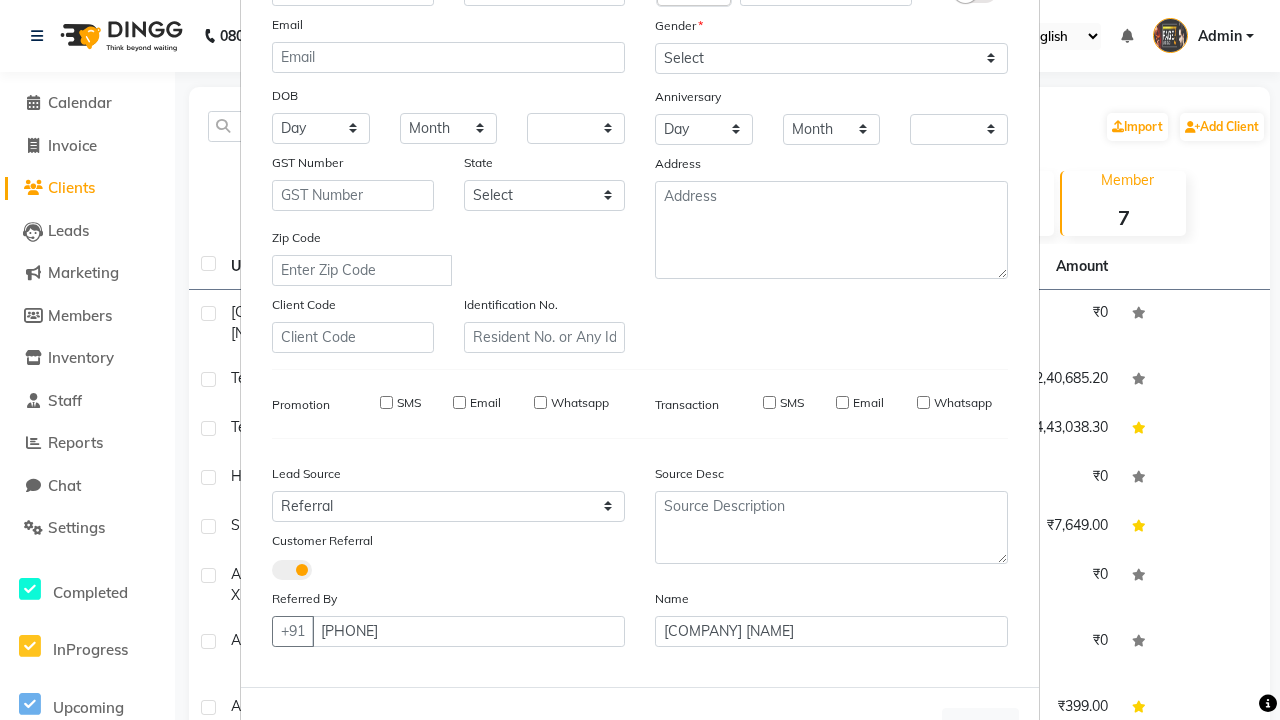 checkbox on "false" 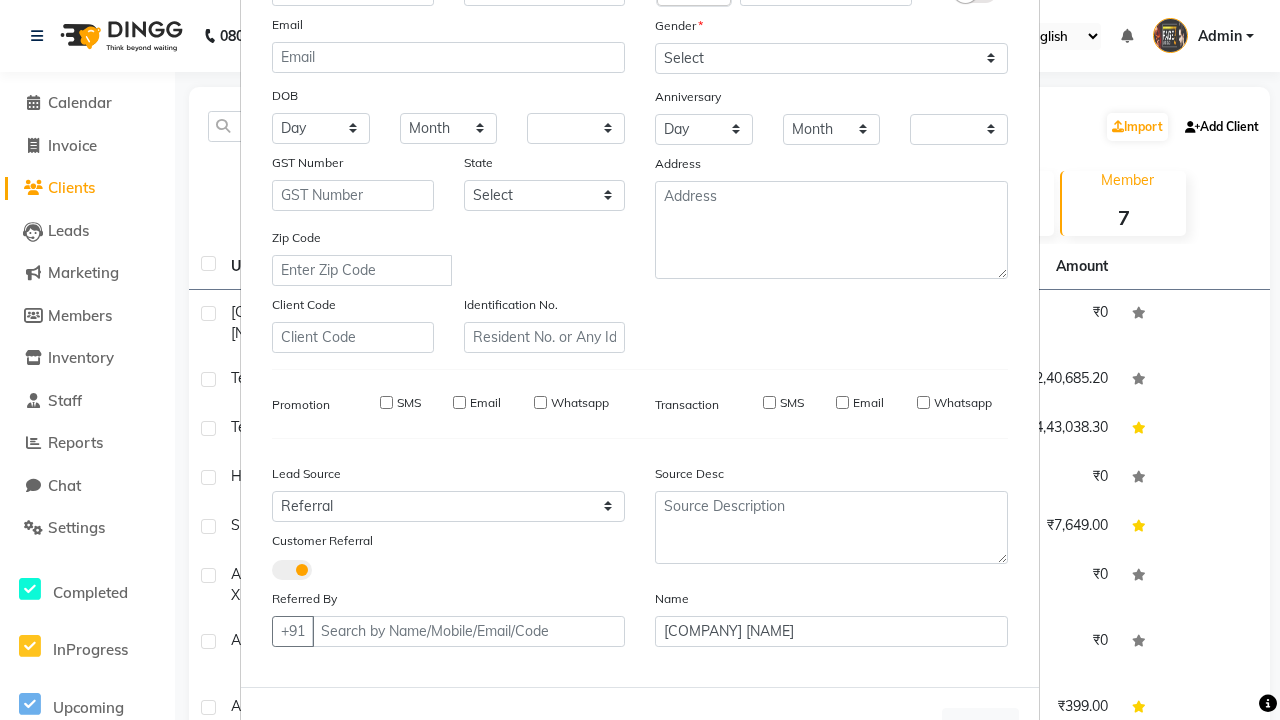 scroll, scrollTop: 228, scrollLeft: 0, axis: vertical 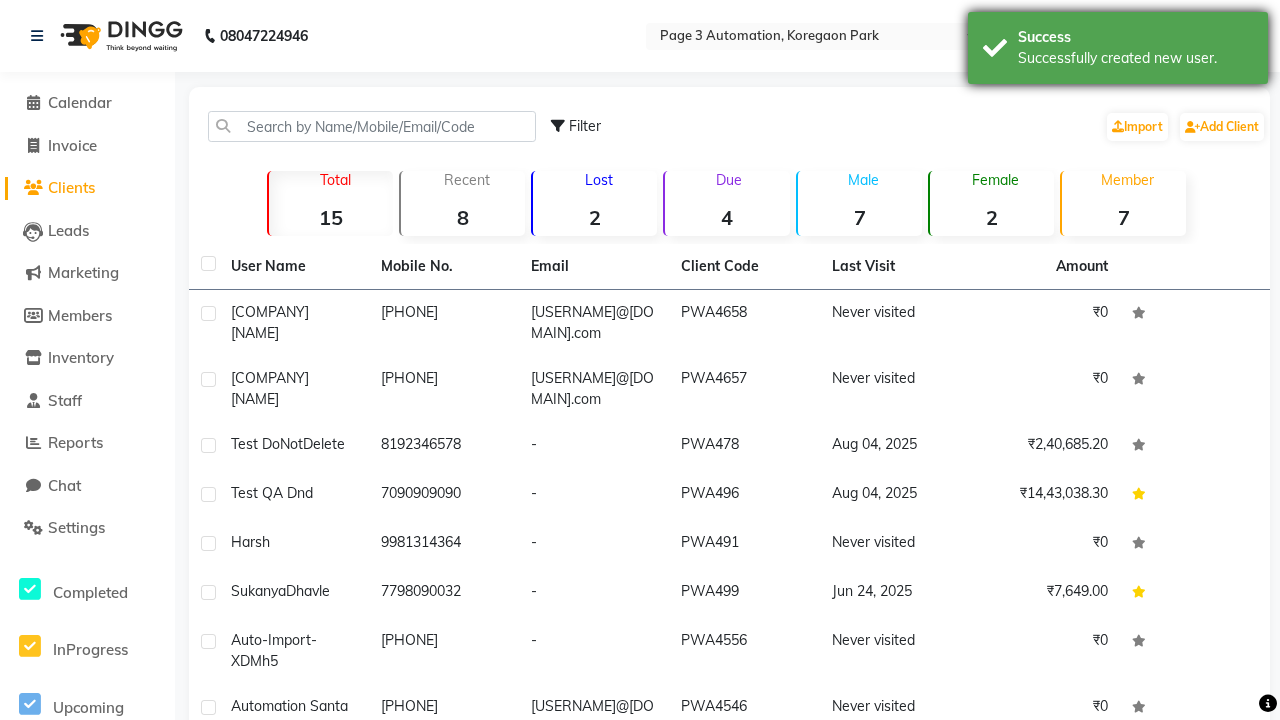 click on "Successfully created new user." at bounding box center (1135, 58) 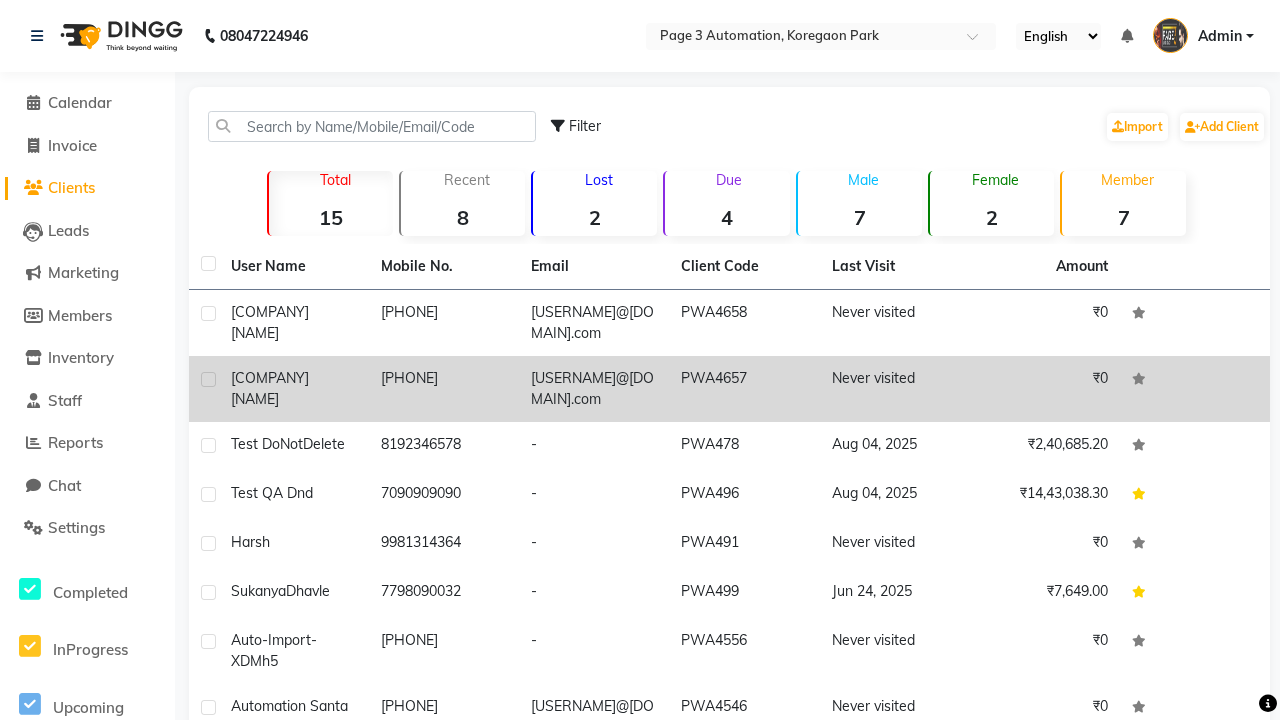click 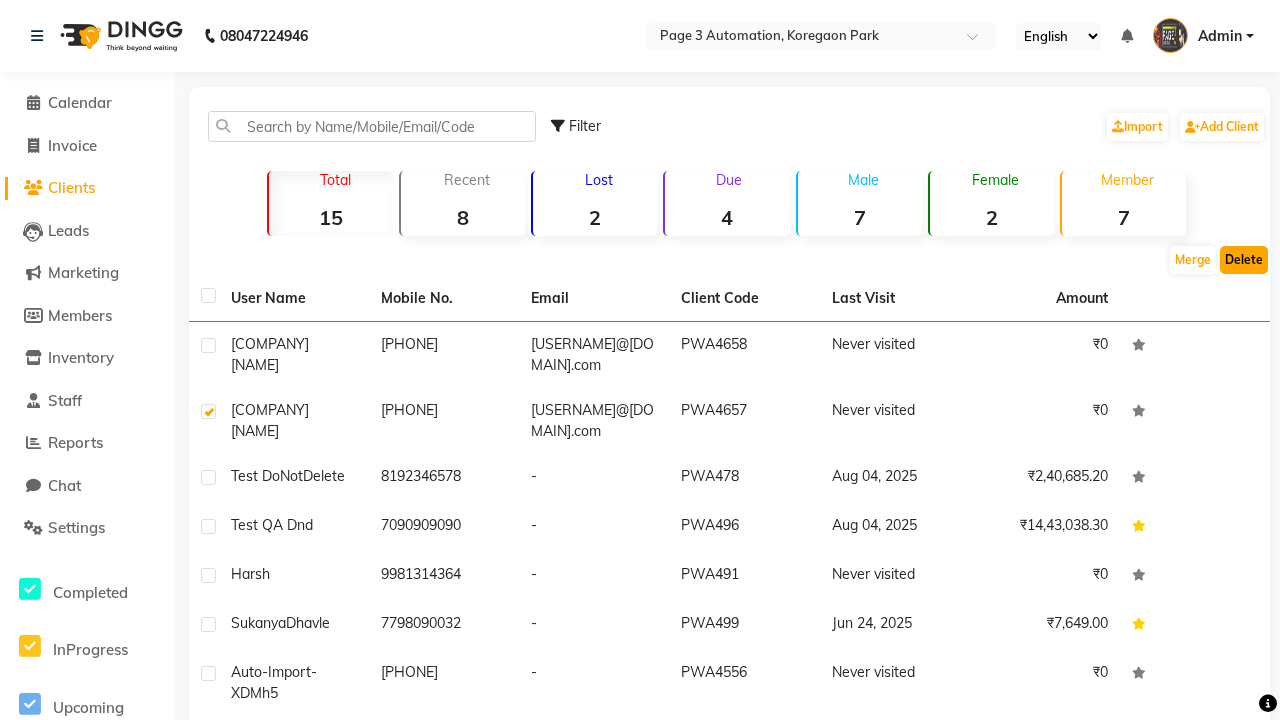 click on "Delete" 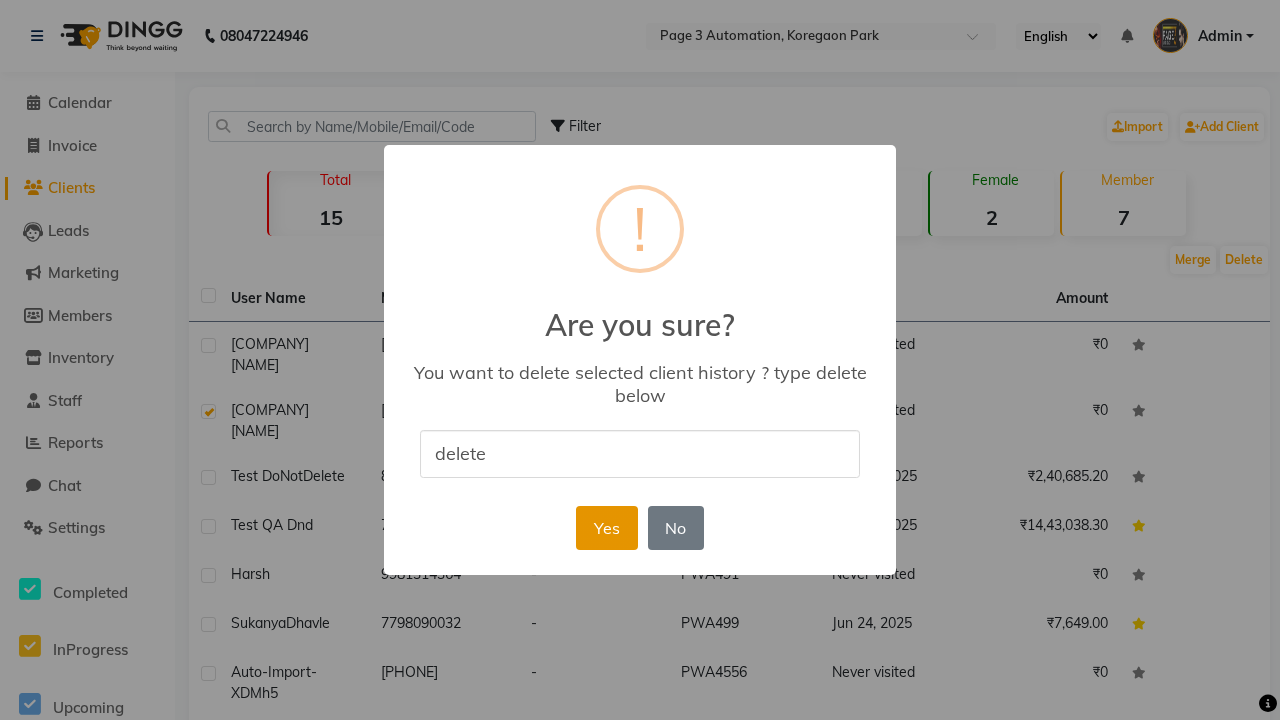 type on "delete" 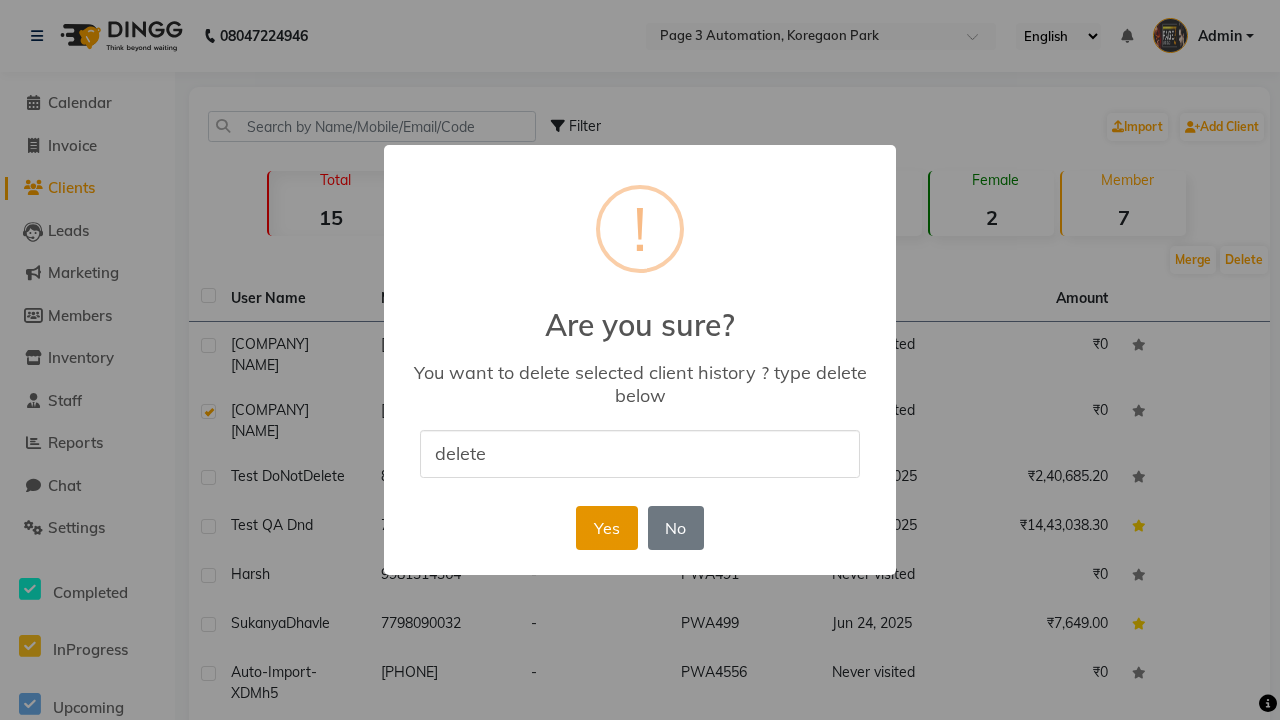 click on "Yes" at bounding box center (606, 528) 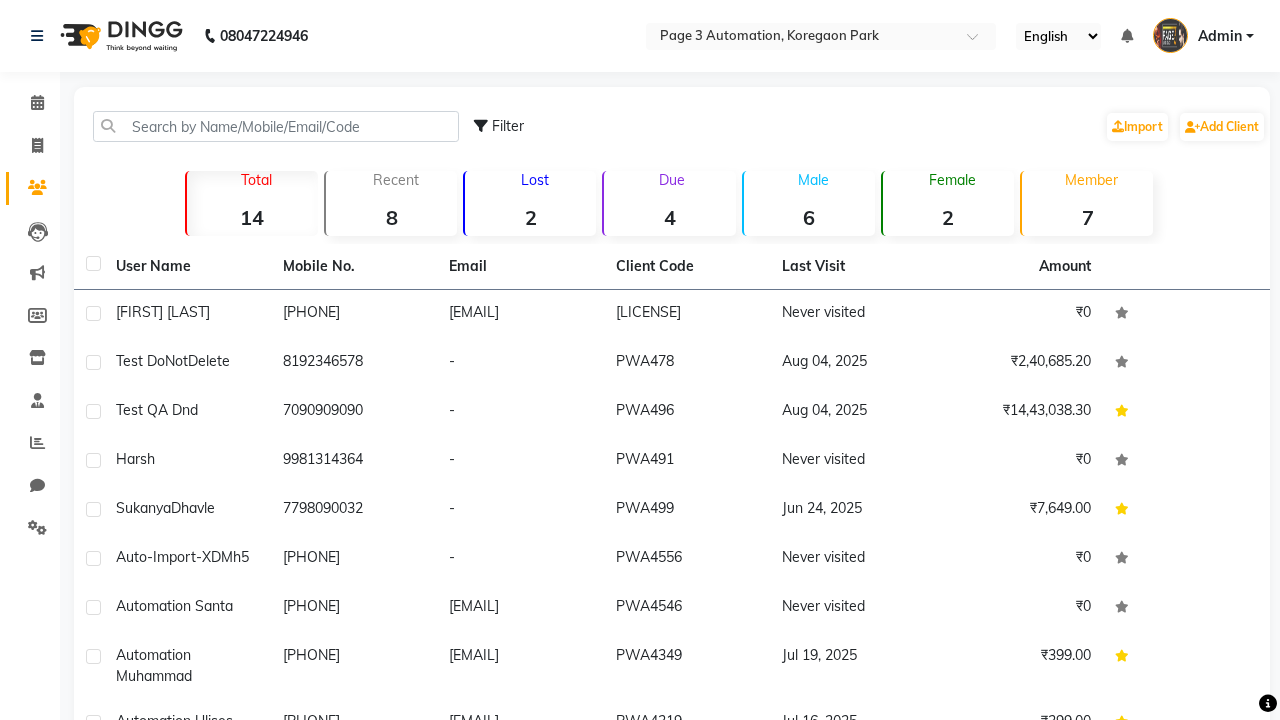 scroll, scrollTop: 0, scrollLeft: 0, axis: both 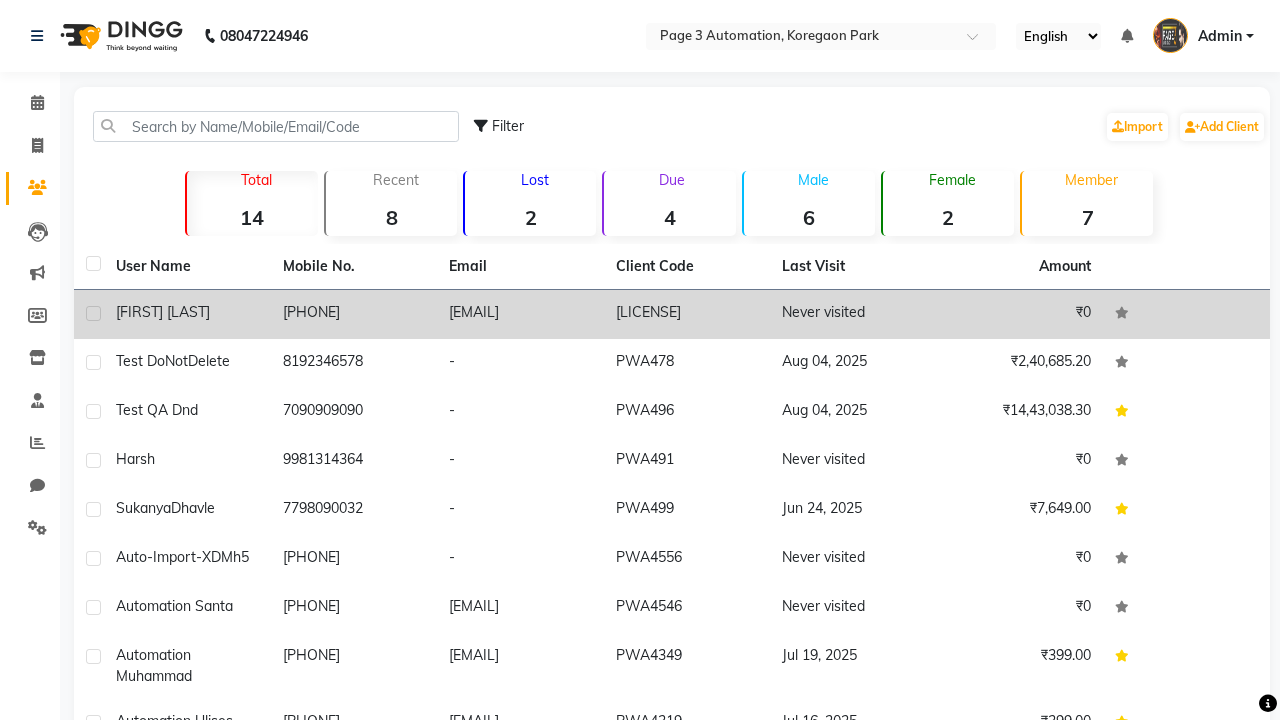 click 